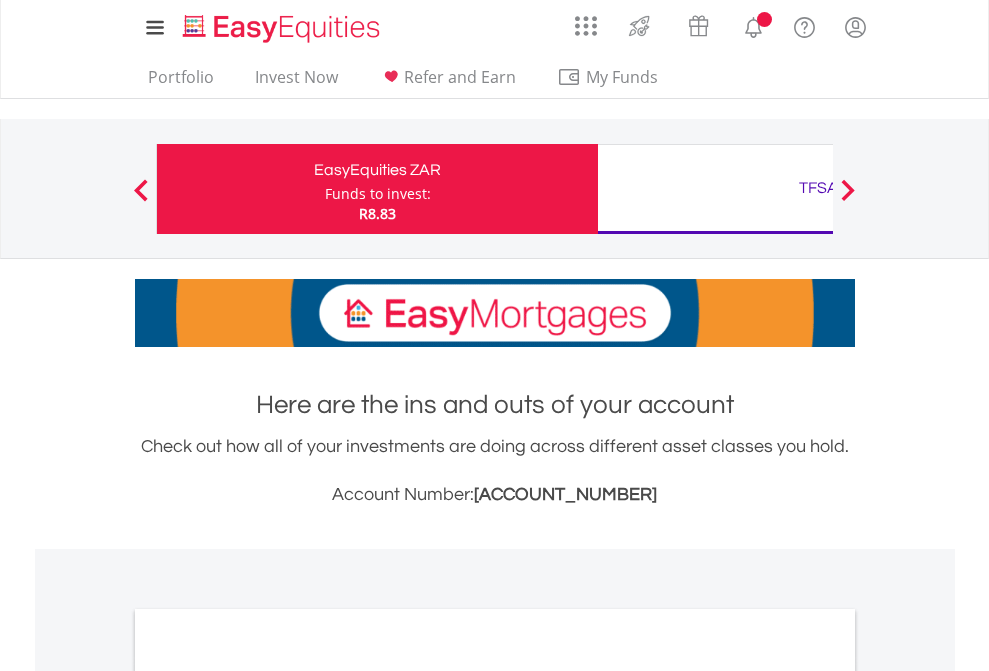 scroll, scrollTop: 0, scrollLeft: 0, axis: both 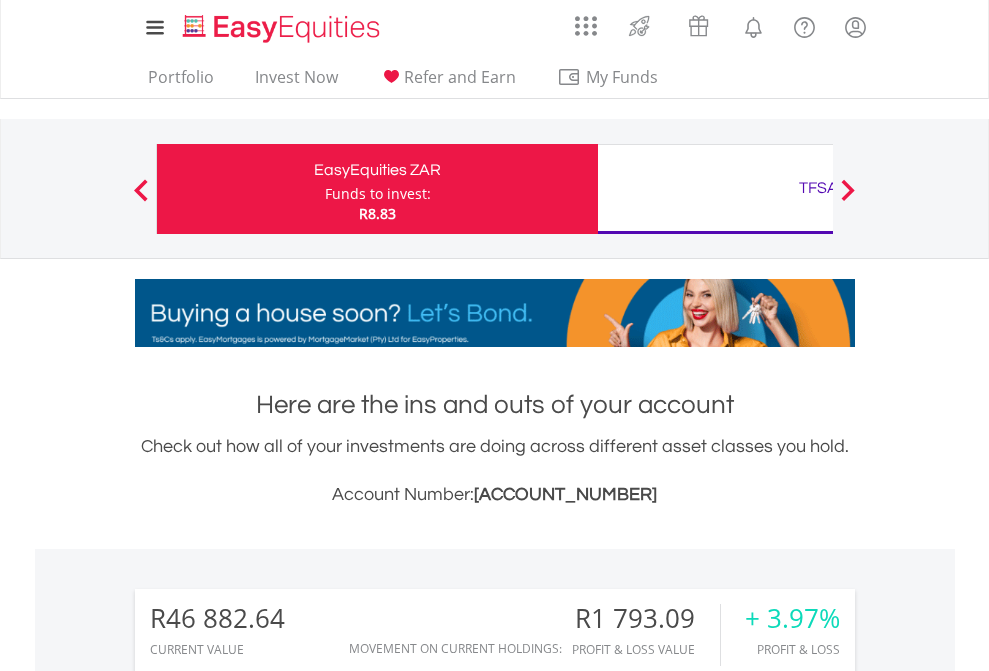 click on "Funds to invest:" at bounding box center [378, 194] 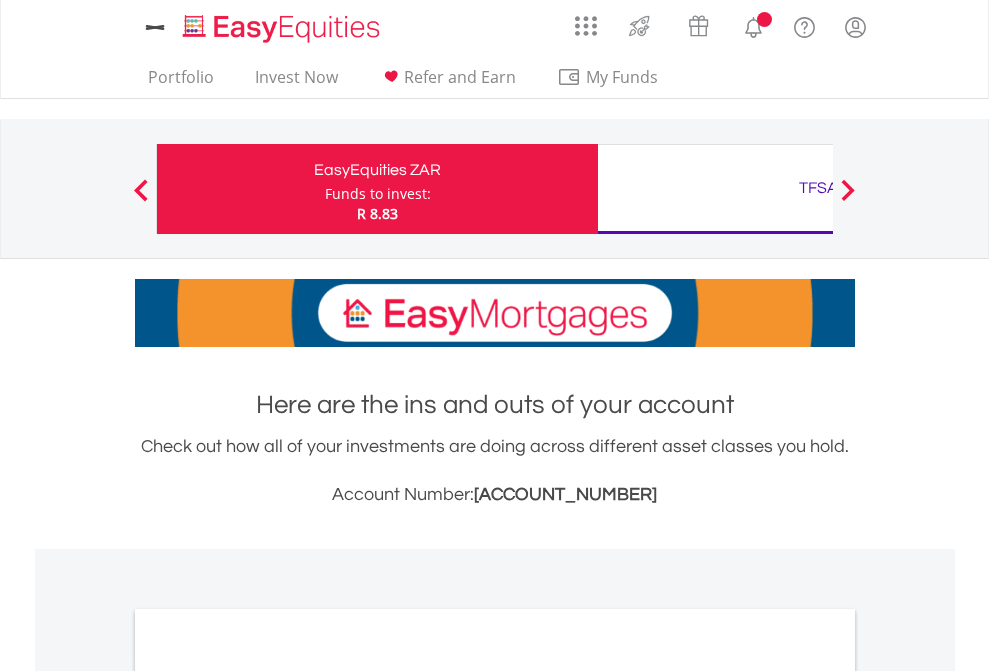scroll, scrollTop: 0, scrollLeft: 0, axis: both 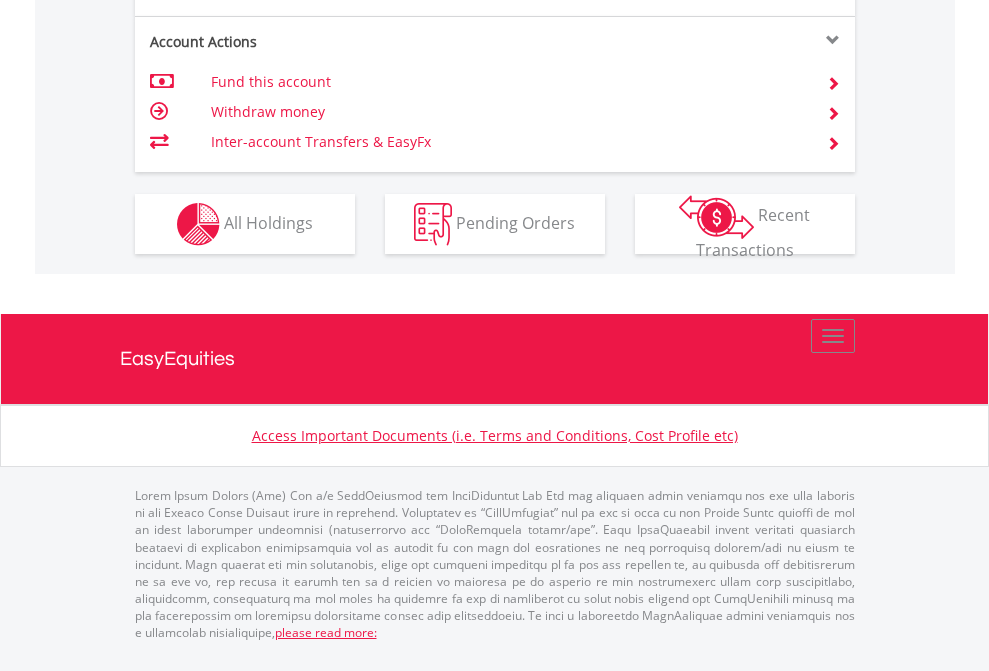 click on "Investment types" at bounding box center [706, -337] 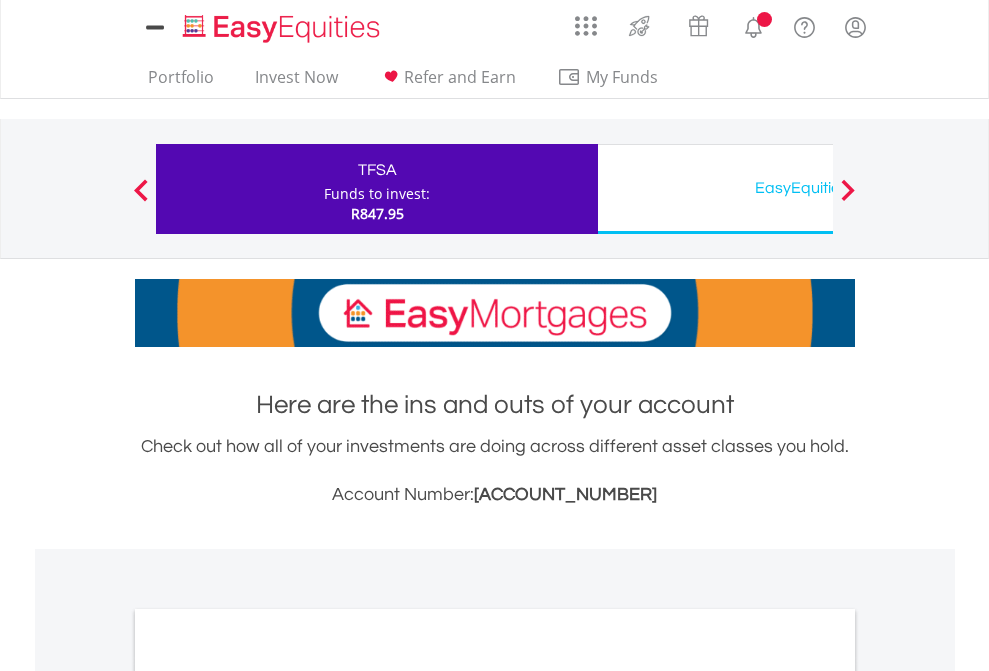 scroll, scrollTop: 0, scrollLeft: 0, axis: both 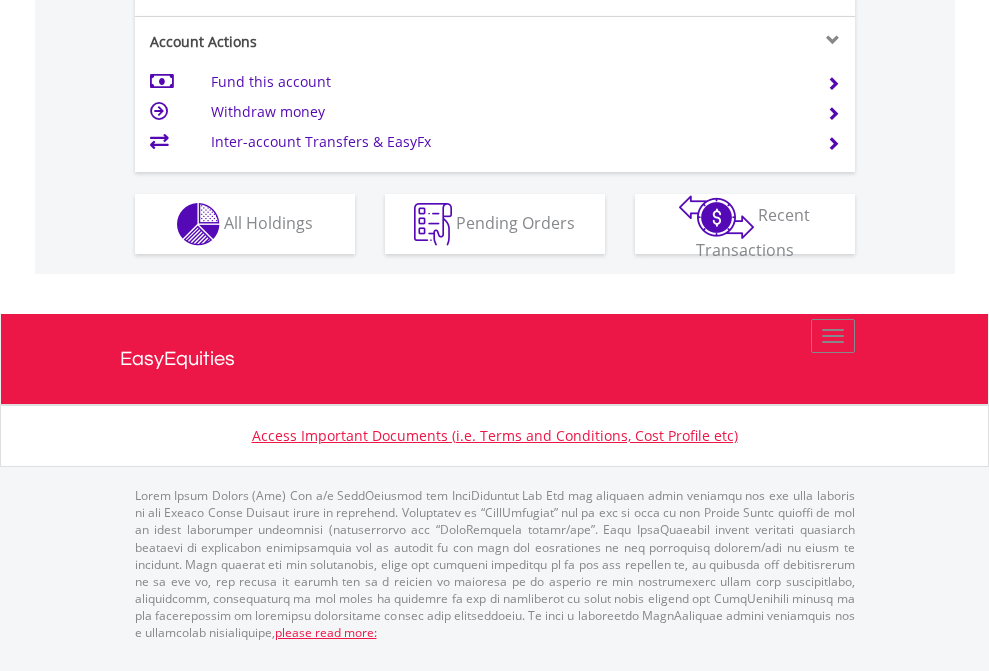 click on "Investment types" at bounding box center (706, -337) 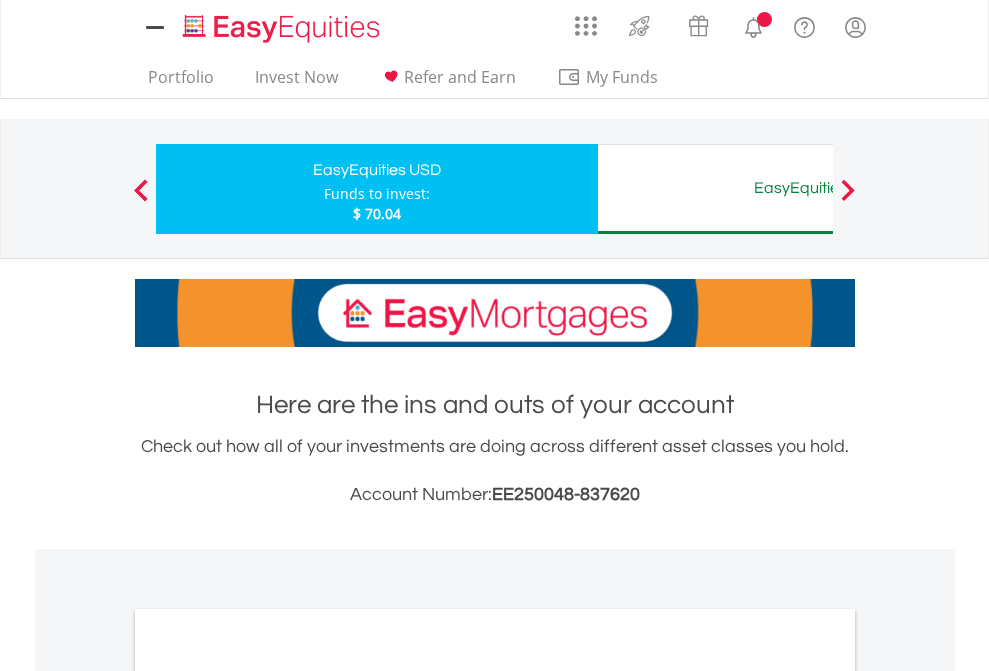 scroll, scrollTop: 0, scrollLeft: 0, axis: both 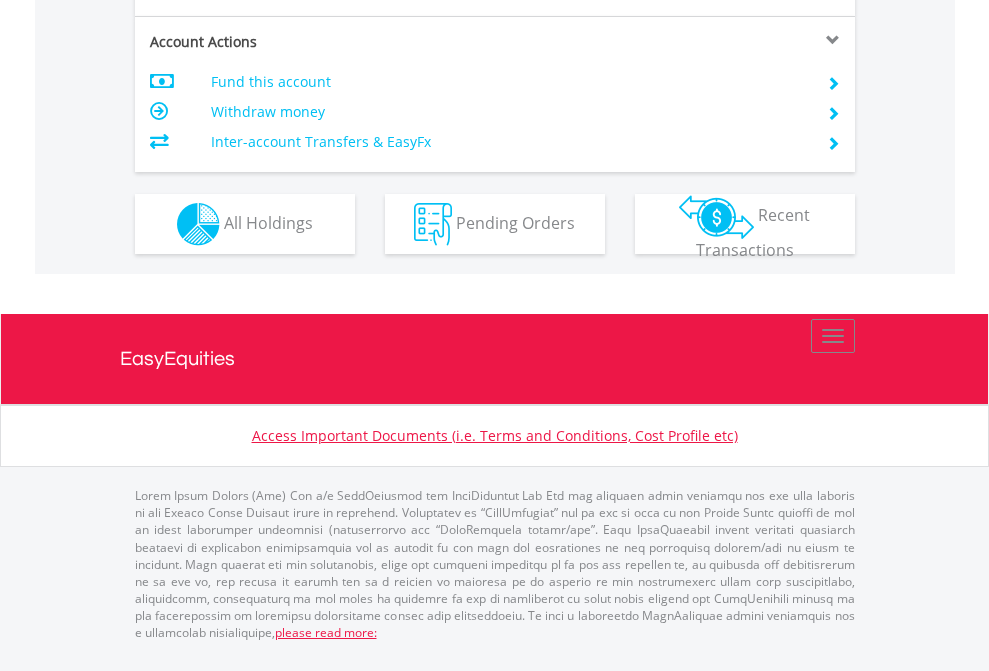 click on "Investment types" at bounding box center (706, -337) 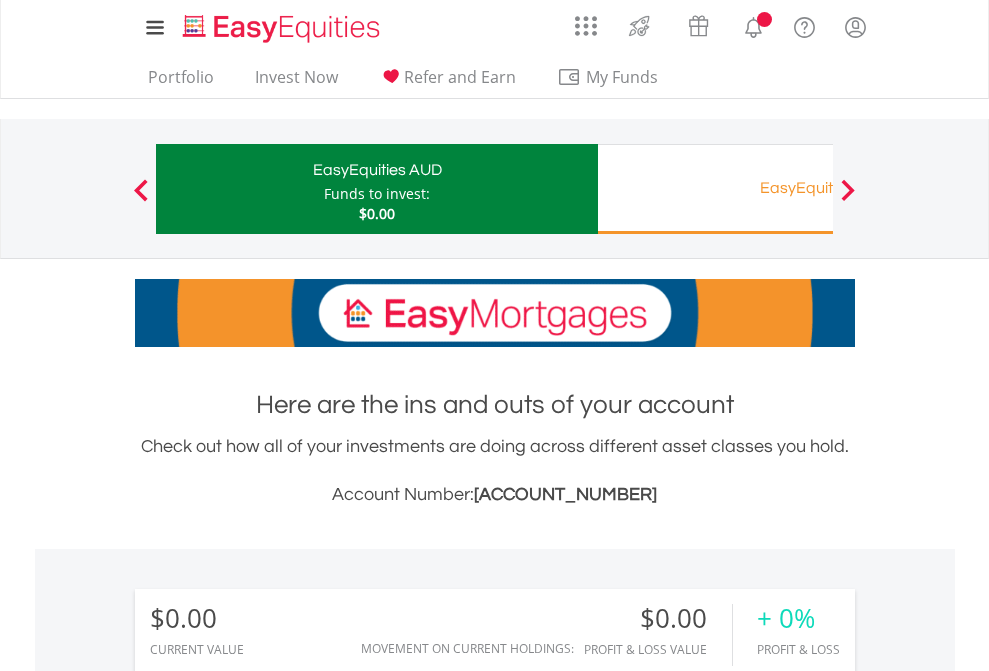 scroll, scrollTop: 0, scrollLeft: 0, axis: both 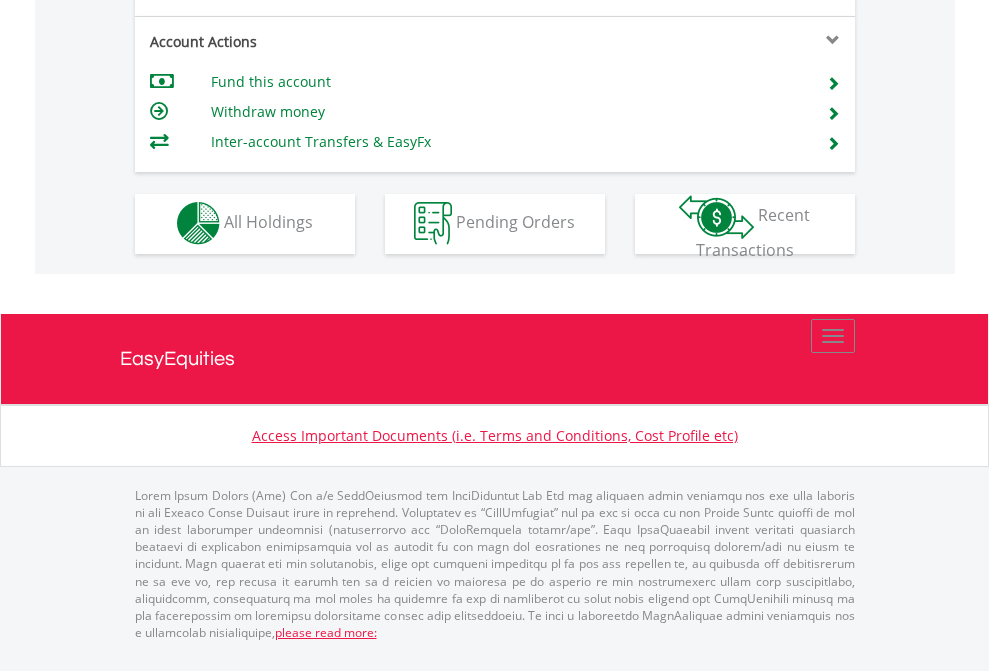 click on "Investment types" at bounding box center [706, -353] 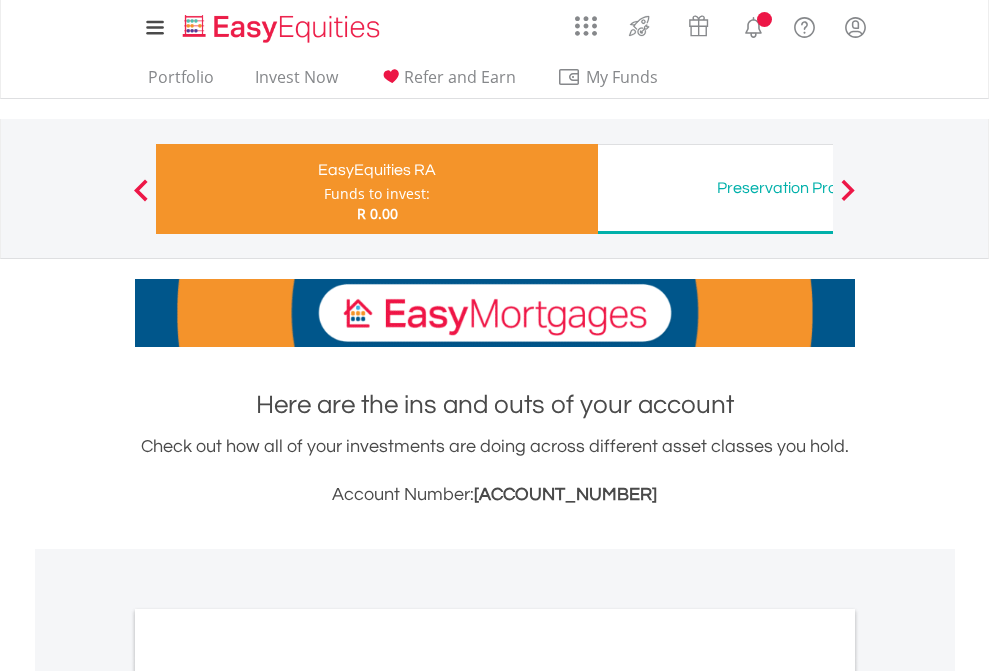 scroll, scrollTop: 0, scrollLeft: 0, axis: both 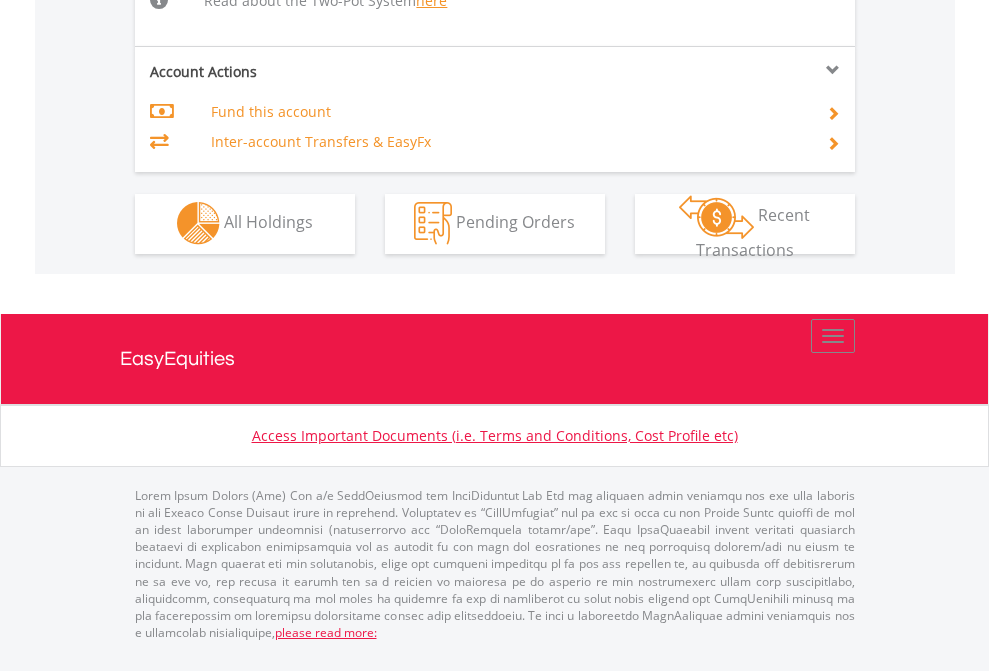 click on "Investment types" at bounding box center (706, -534) 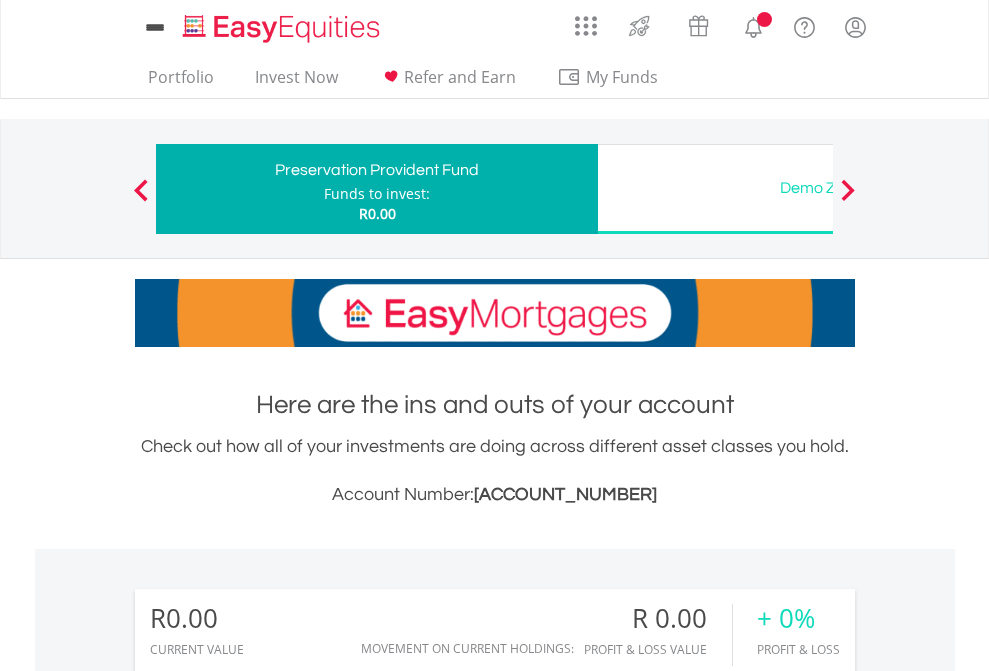 scroll, scrollTop: 0, scrollLeft: 0, axis: both 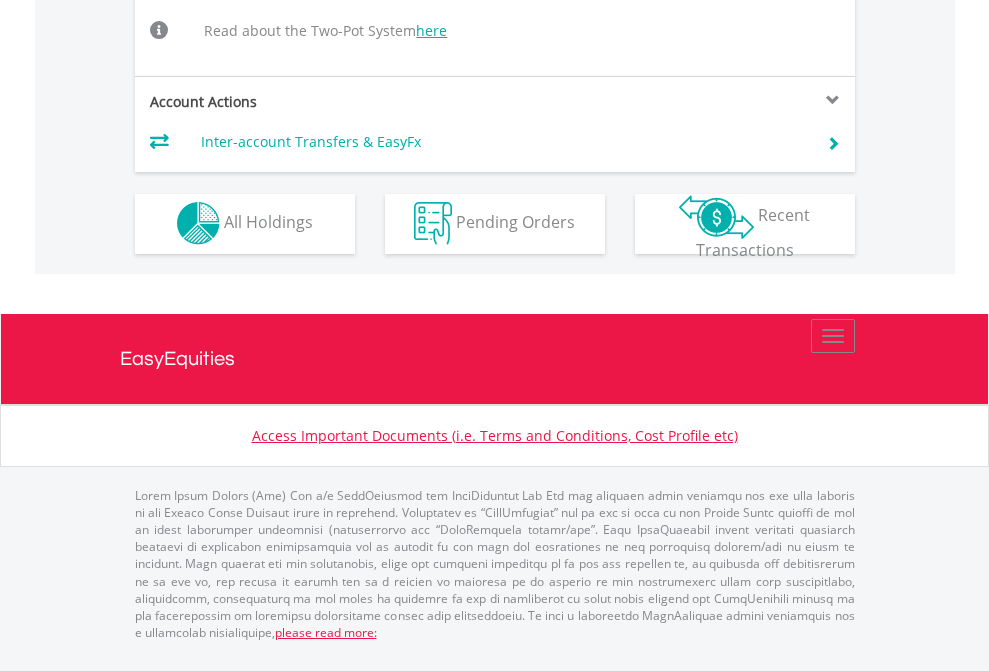 click on "Investment types" at bounding box center [706, -504] 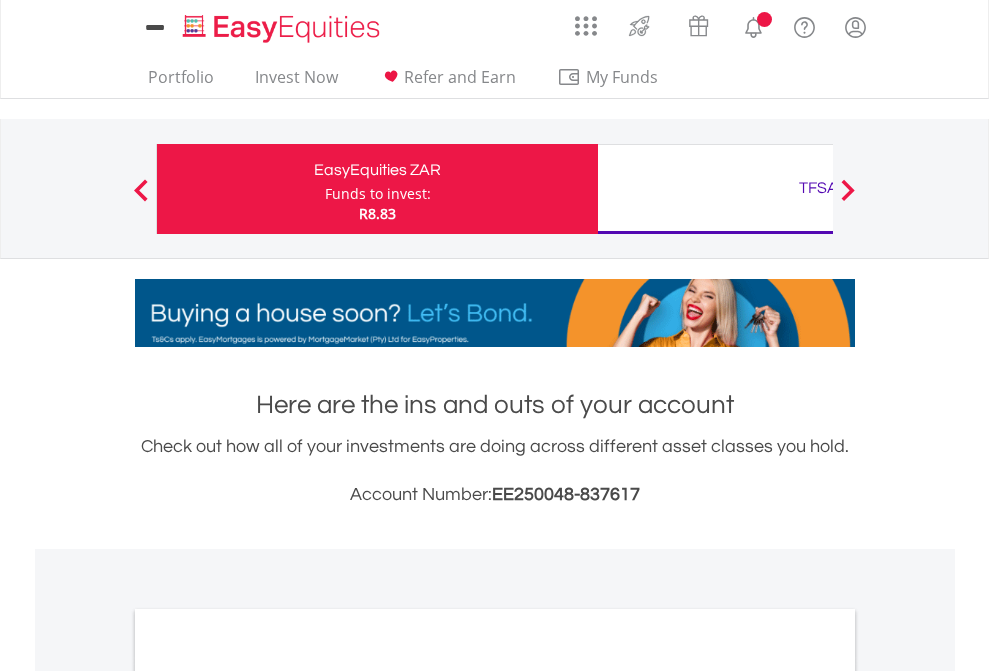 click on "All Holdings" at bounding box center [268, 1096] 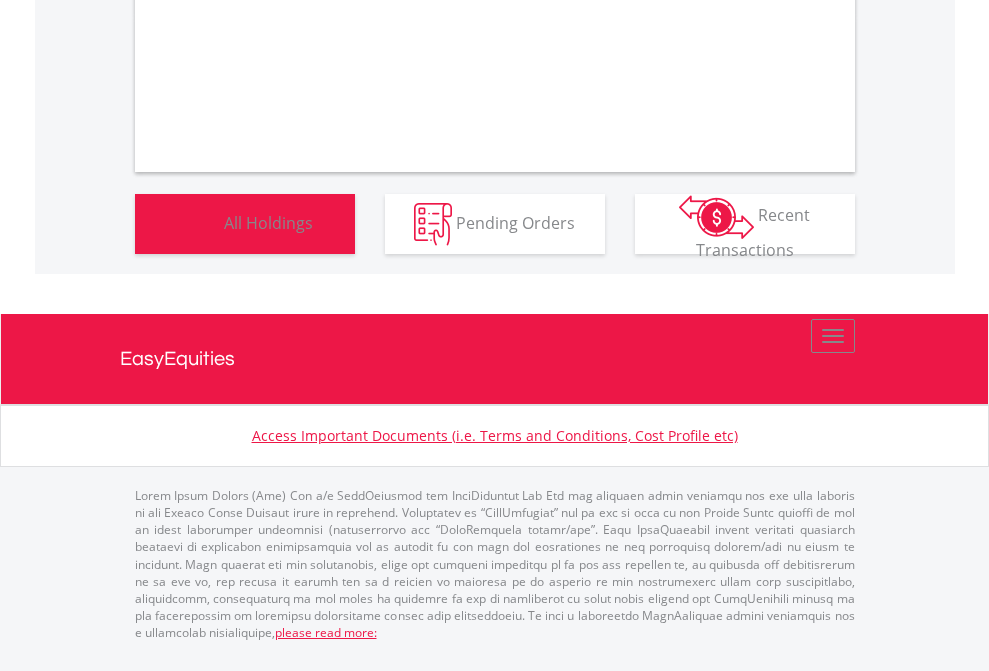 scroll, scrollTop: 1202, scrollLeft: 0, axis: vertical 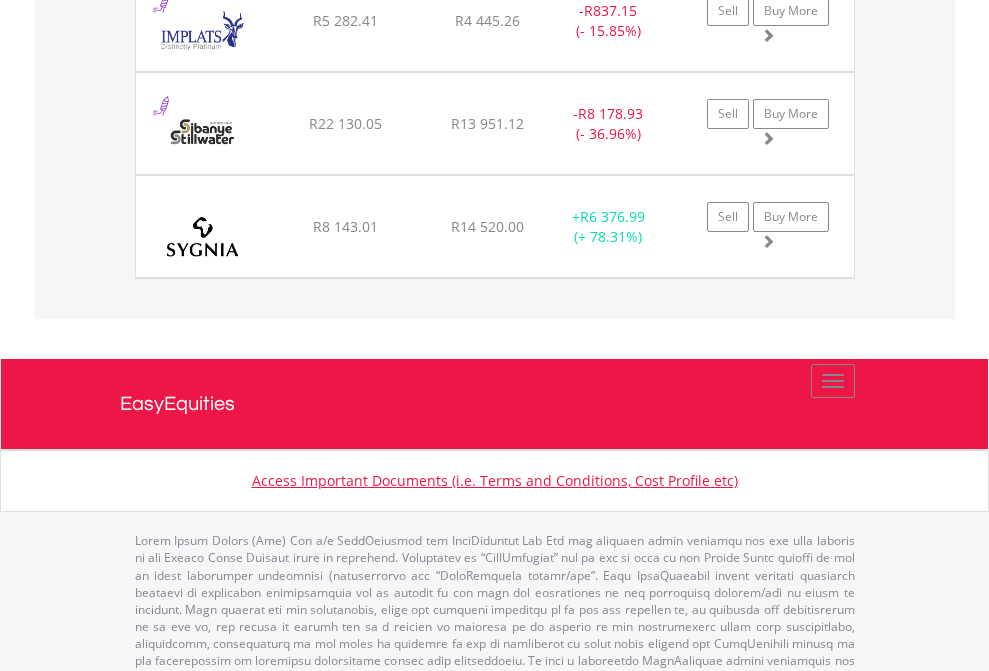 click on "TFSA" at bounding box center [818, -1745] 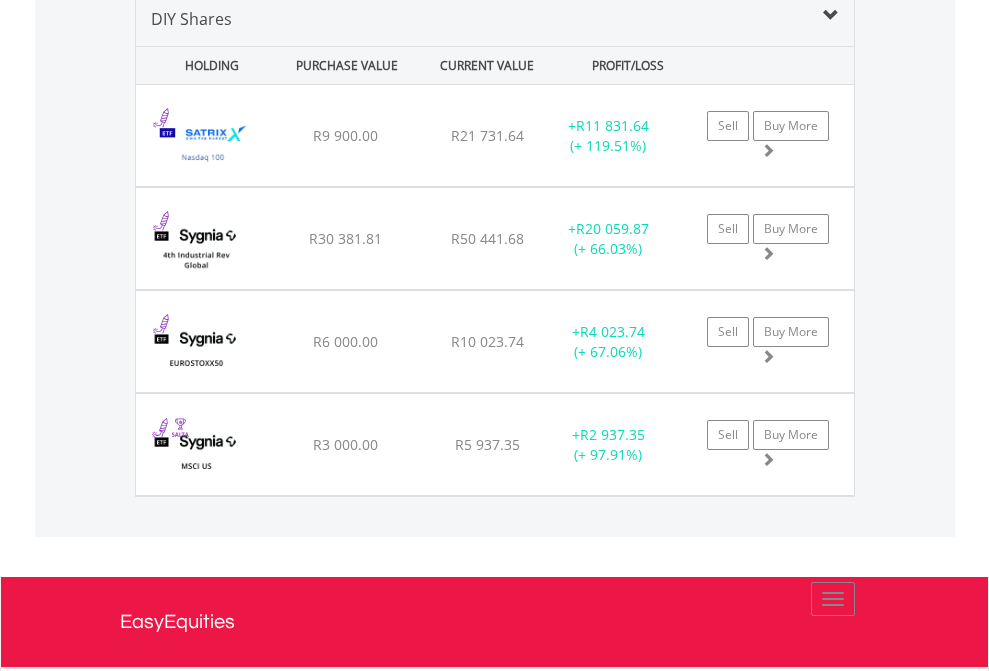 scroll, scrollTop: 1933, scrollLeft: 0, axis: vertical 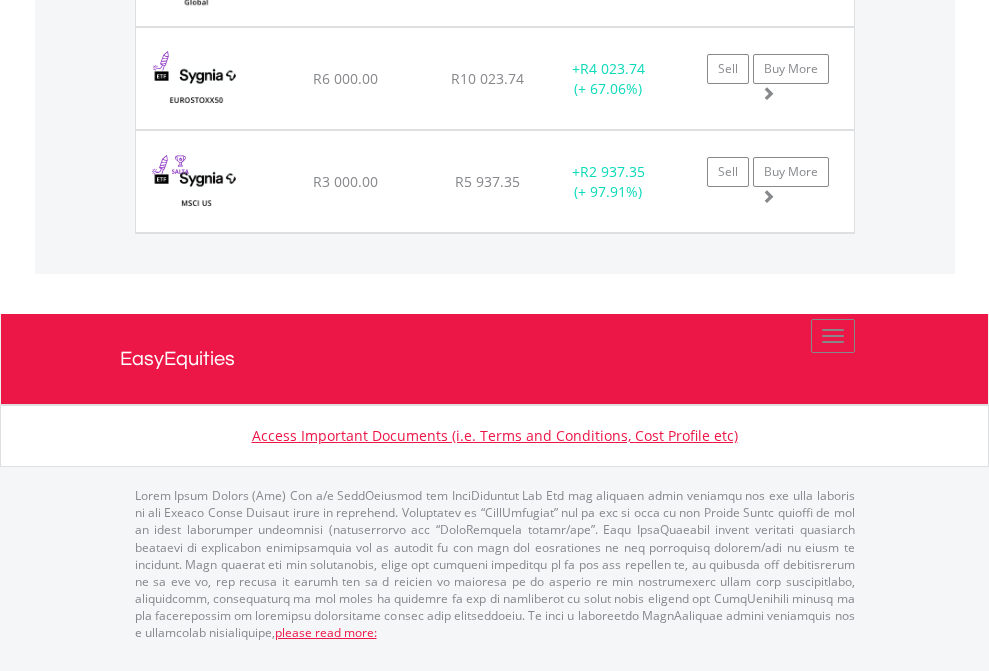 click on "EasyEquities USD" at bounding box center [818, -1277] 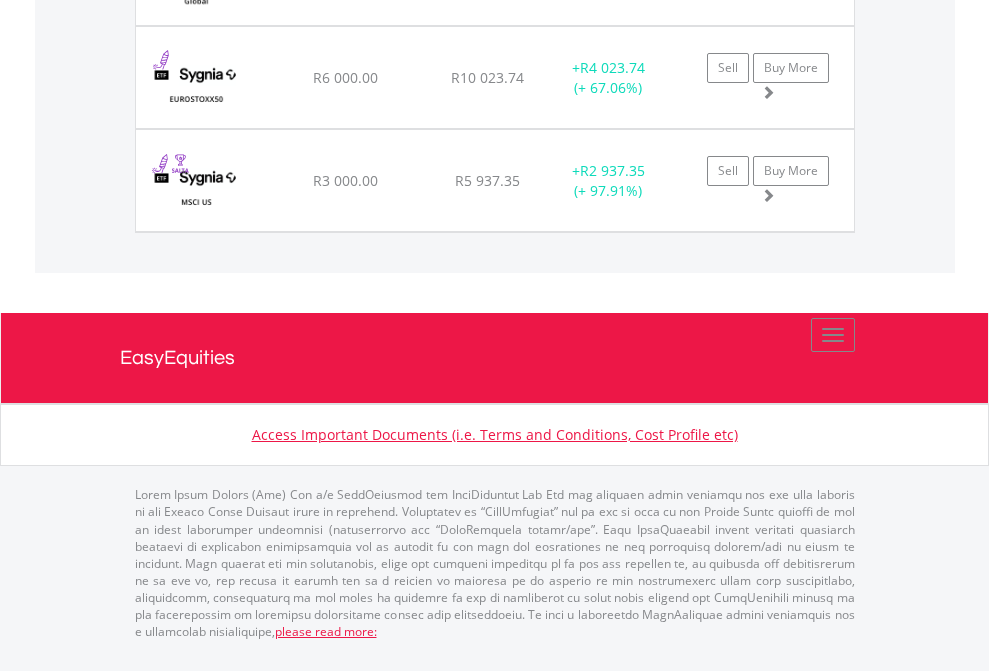 scroll, scrollTop: 144, scrollLeft: 0, axis: vertical 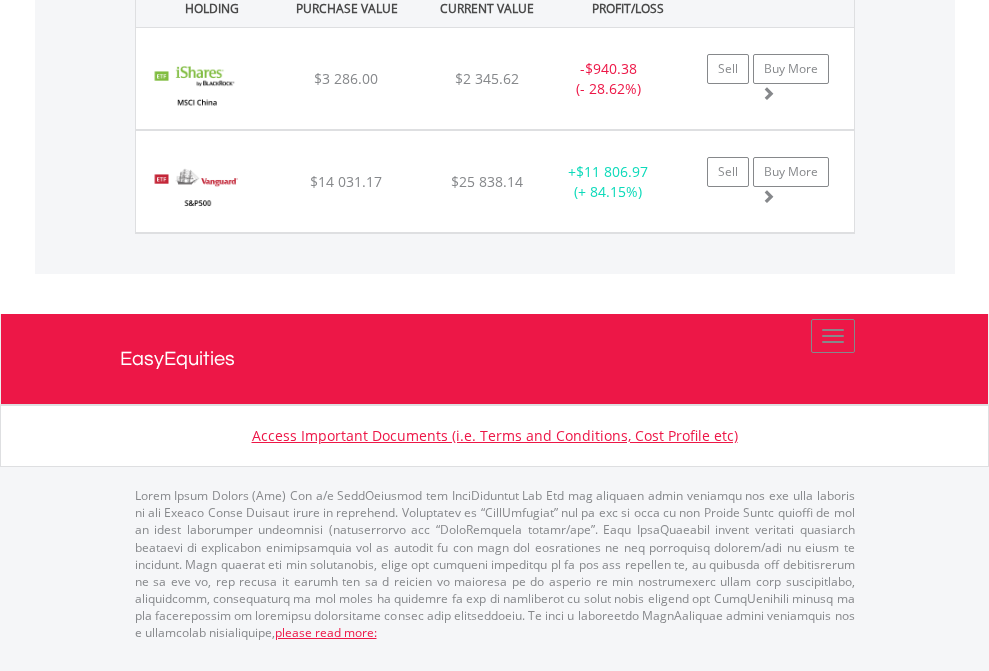 click on "EasyEquities AUD" at bounding box center [818, -1071] 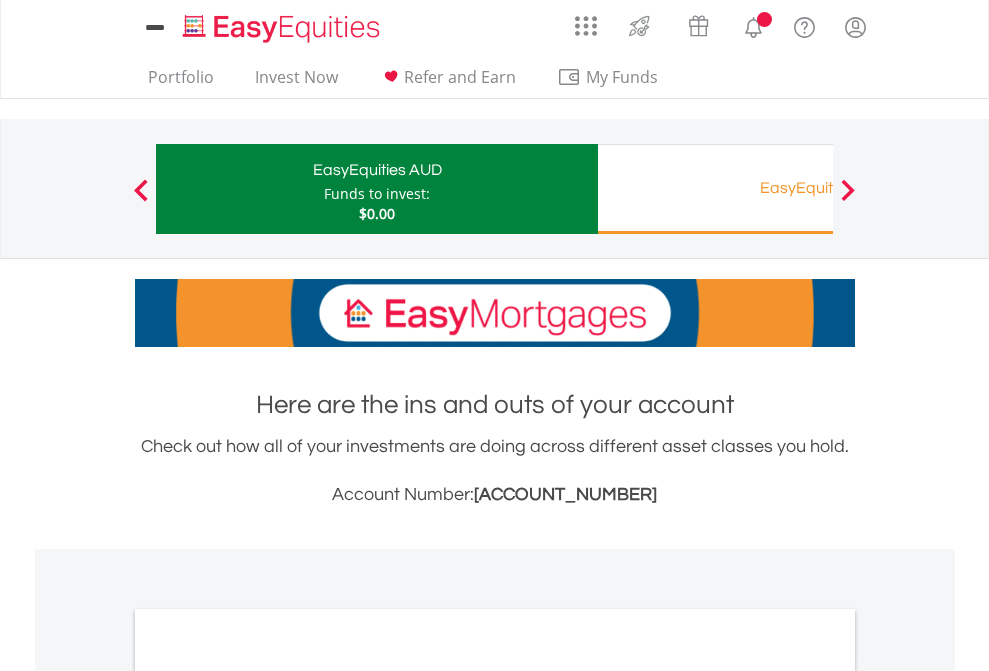 scroll, scrollTop: 1202, scrollLeft: 0, axis: vertical 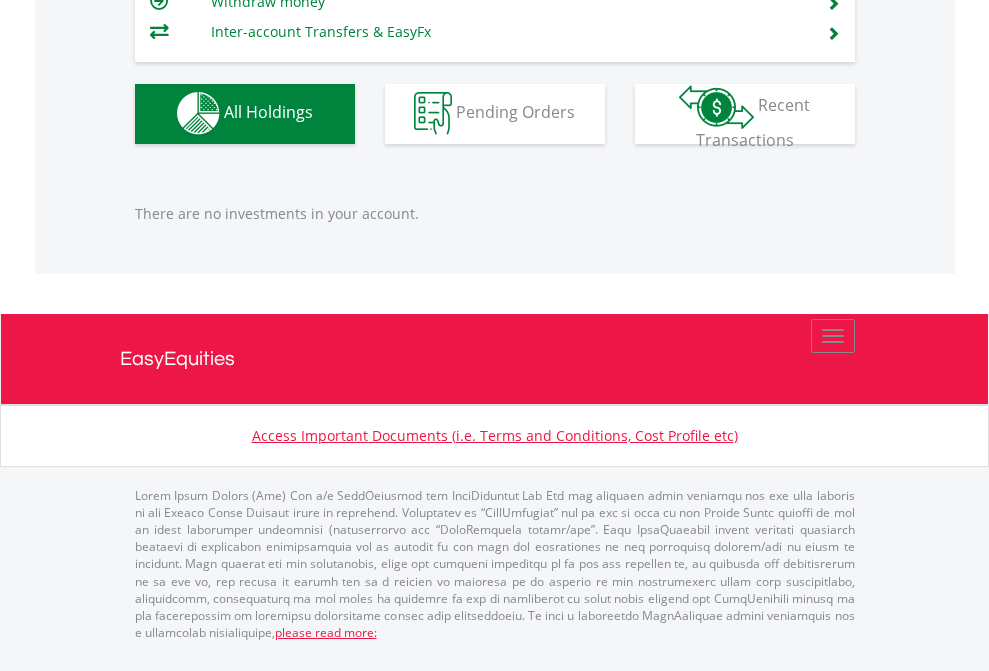 click on "EasyEquities RA" at bounding box center [818, -1142] 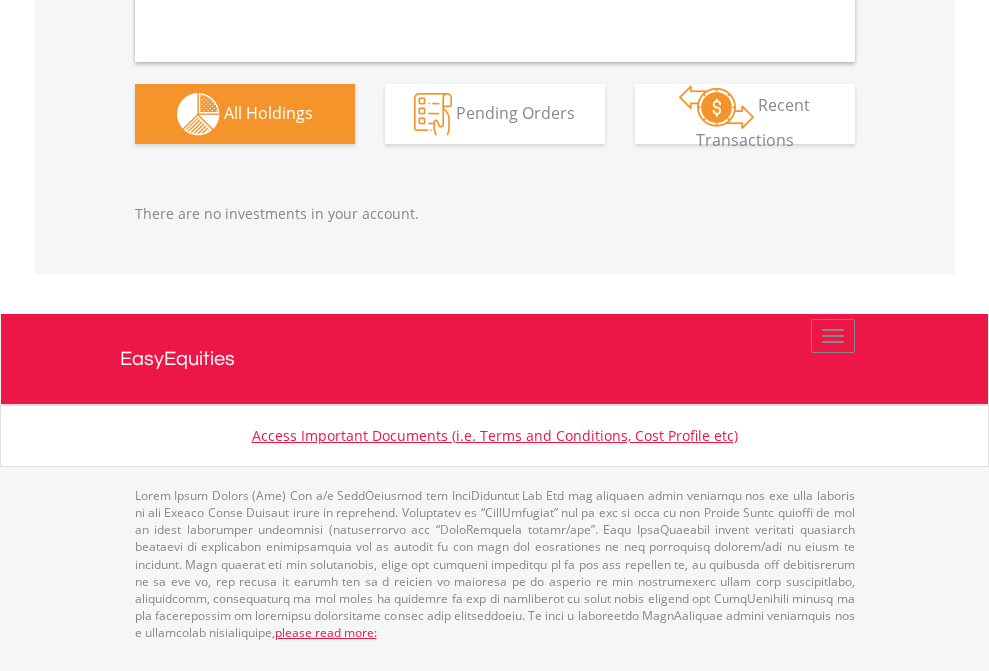 scroll, scrollTop: 2040, scrollLeft: 0, axis: vertical 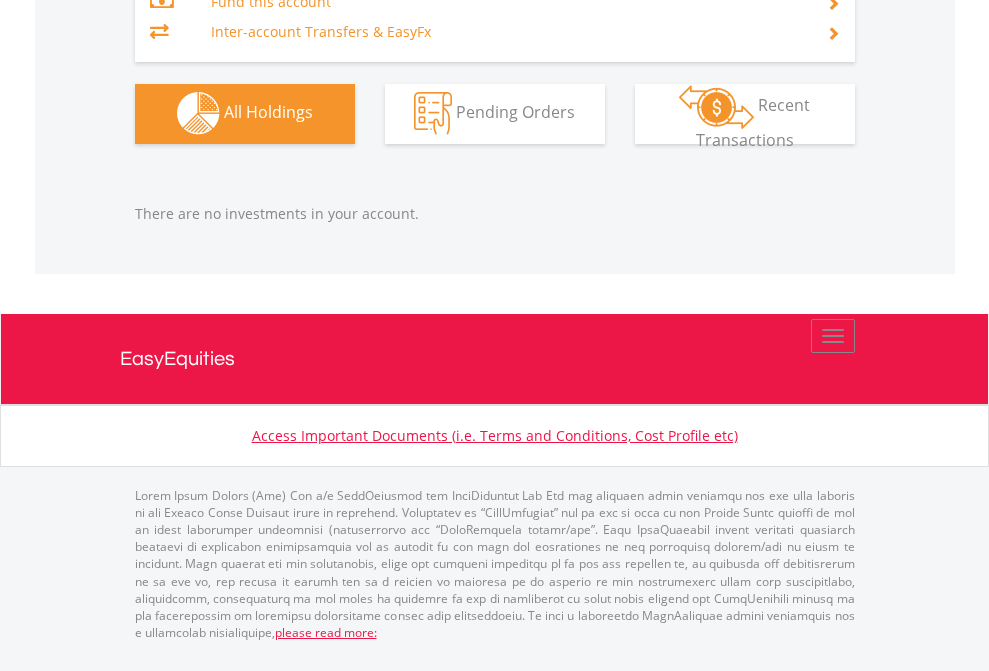 click on "Preservation Provident Fund" at bounding box center (818, -1323) 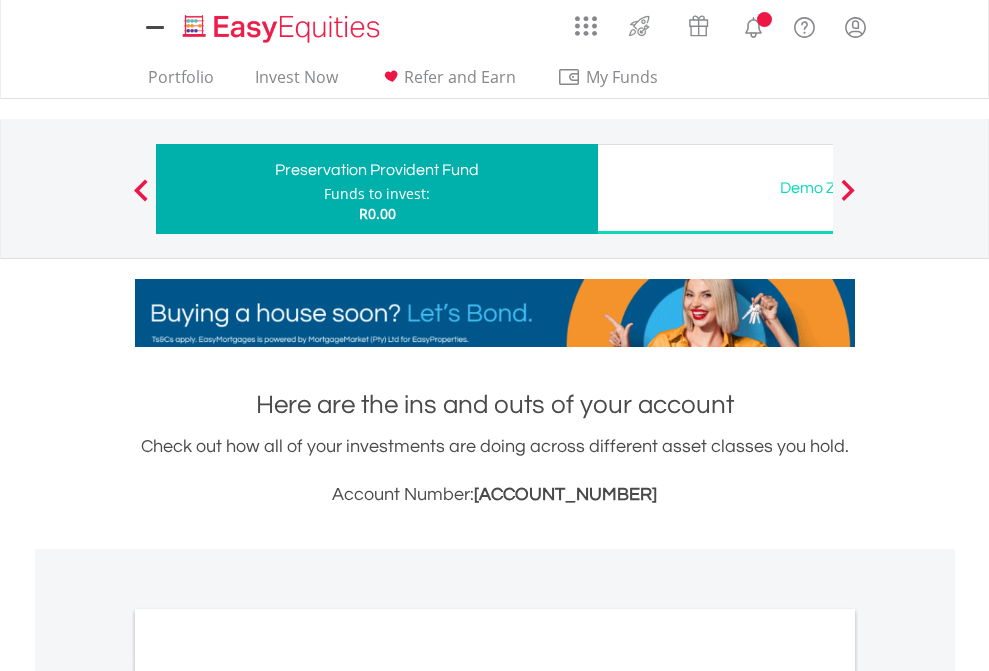 scroll, scrollTop: 0, scrollLeft: 0, axis: both 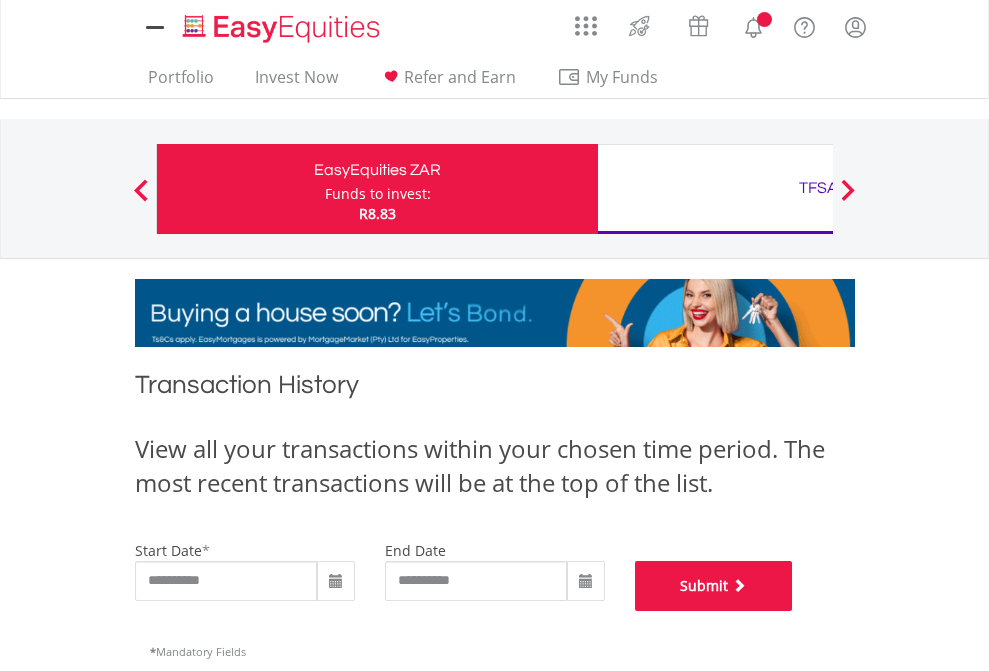 click on "Submit" at bounding box center (714, 586) 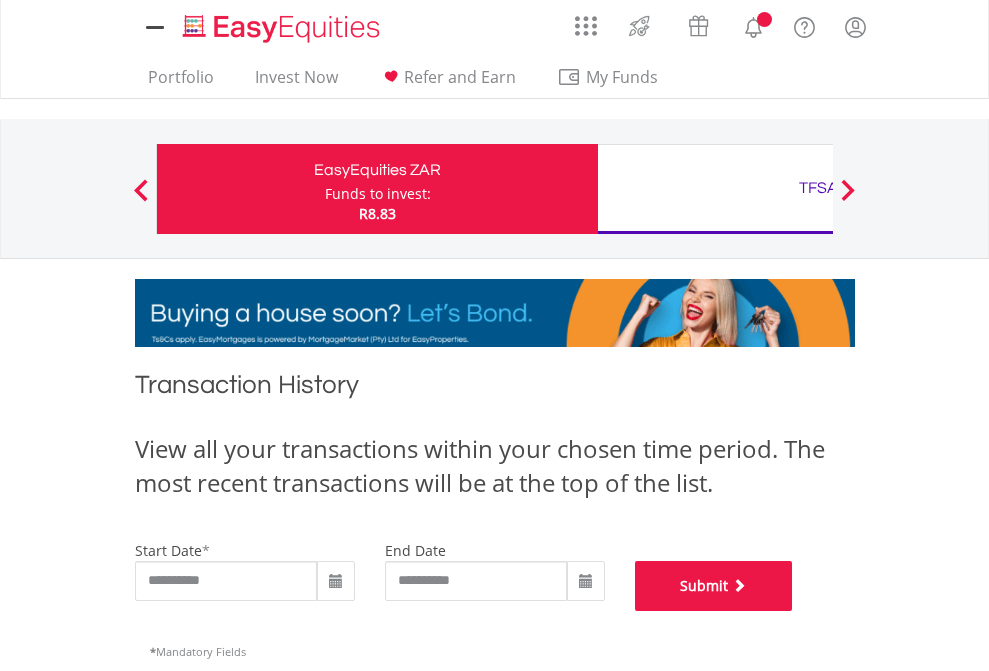 scroll, scrollTop: 811, scrollLeft: 0, axis: vertical 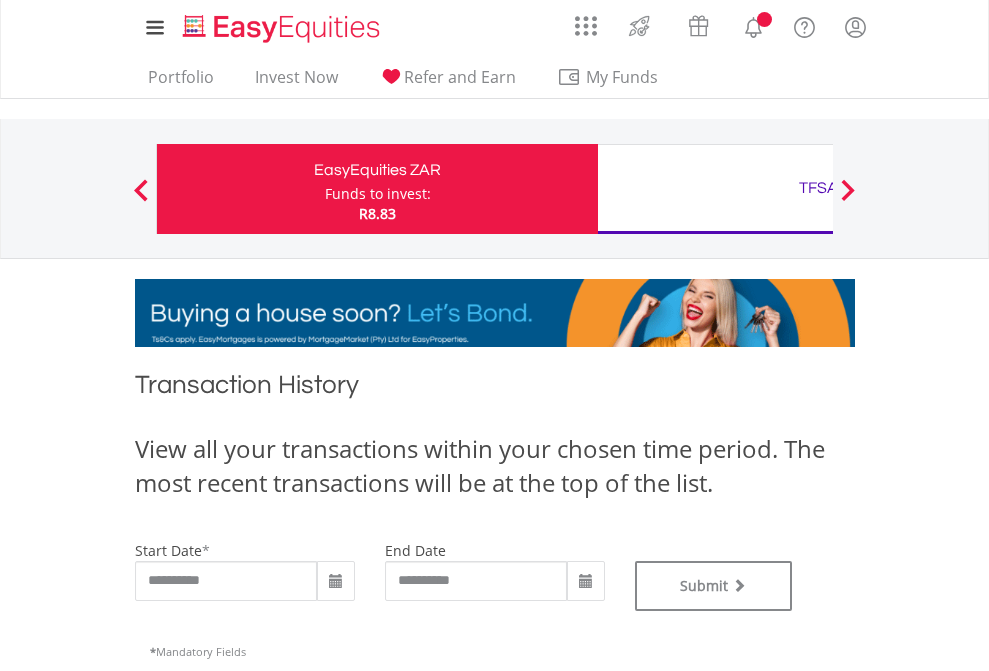 click on "TFSA" at bounding box center (818, 188) 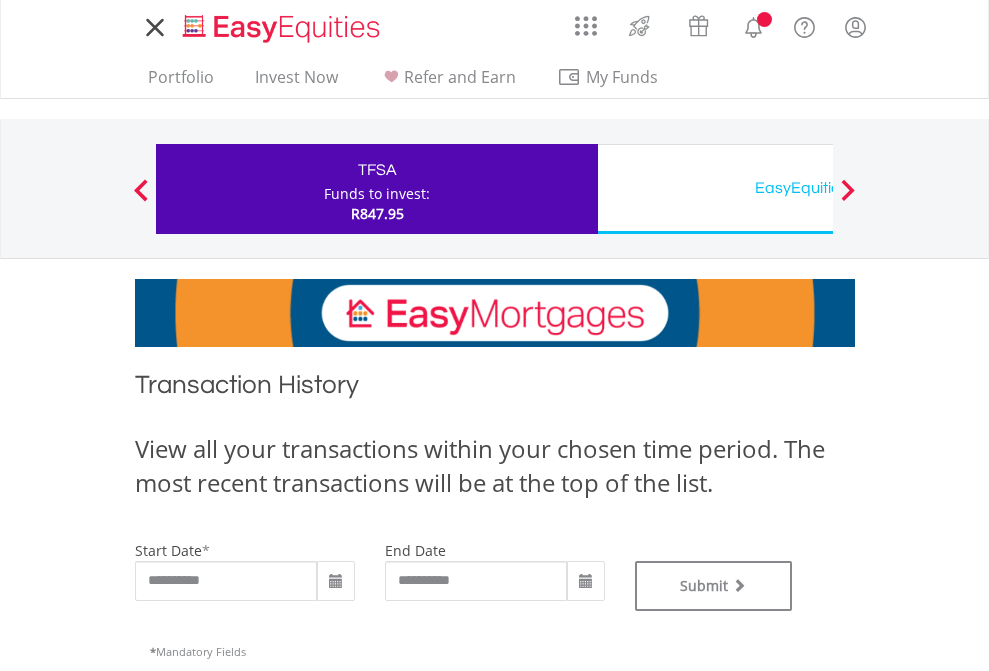 scroll, scrollTop: 0, scrollLeft: 0, axis: both 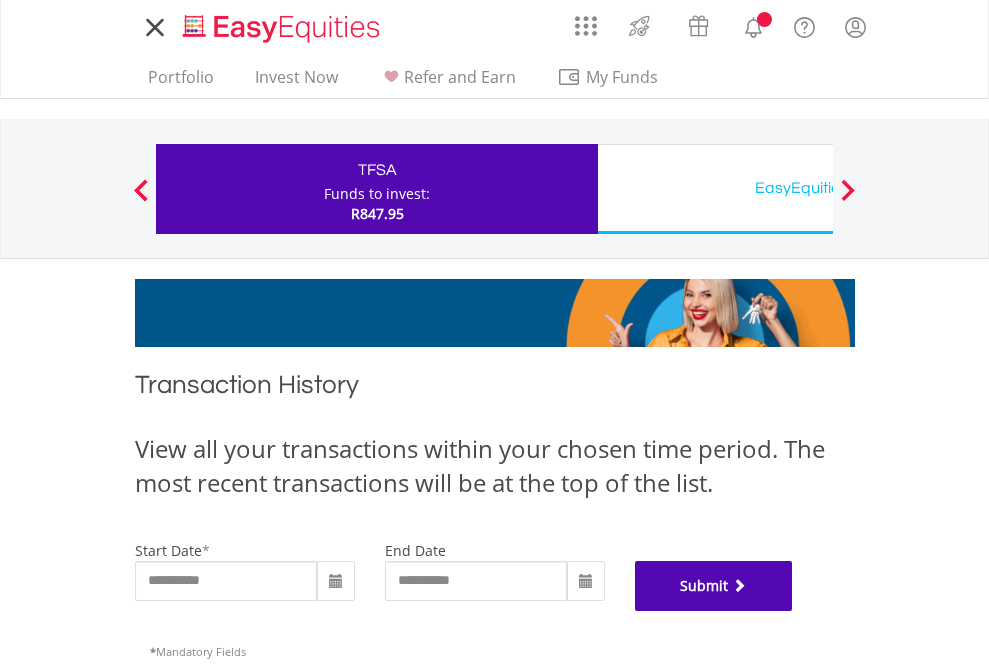 click on "Submit" at bounding box center [714, 586] 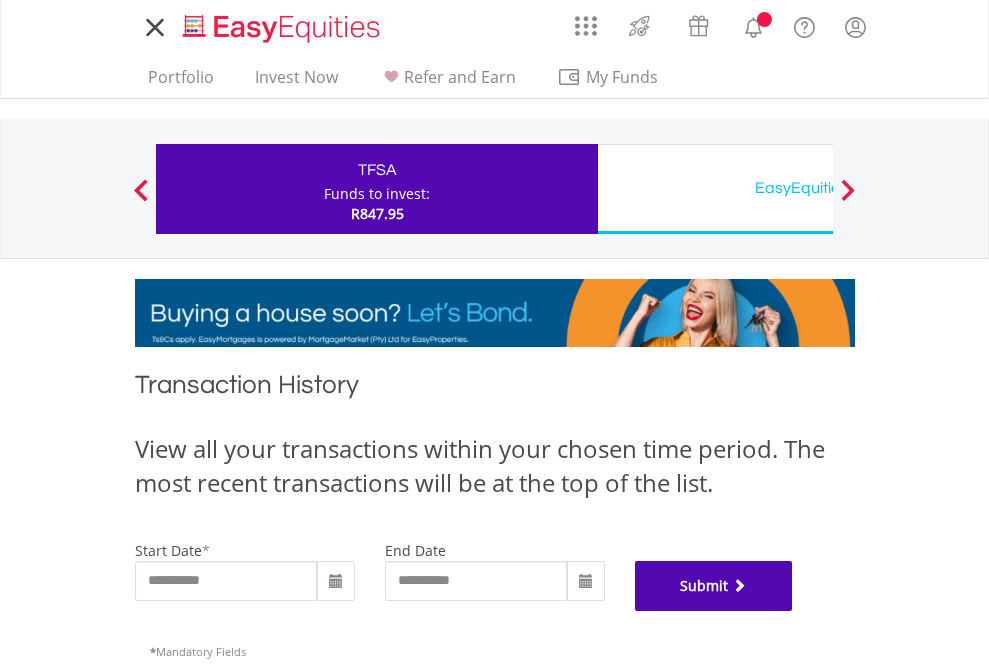 scroll, scrollTop: 811, scrollLeft: 0, axis: vertical 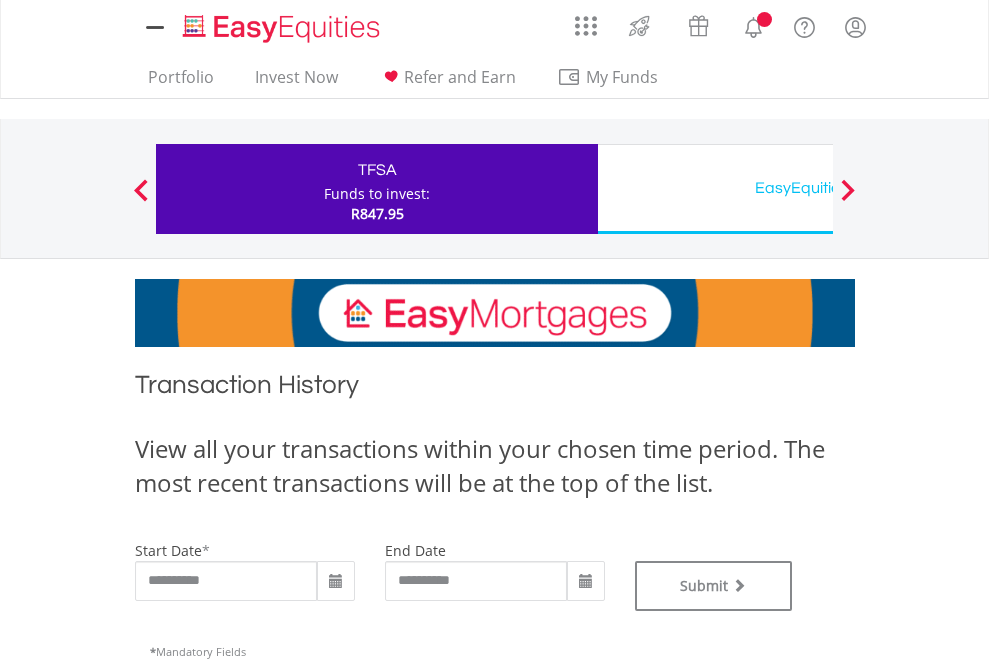 click on "EasyEquities USD" at bounding box center (818, 188) 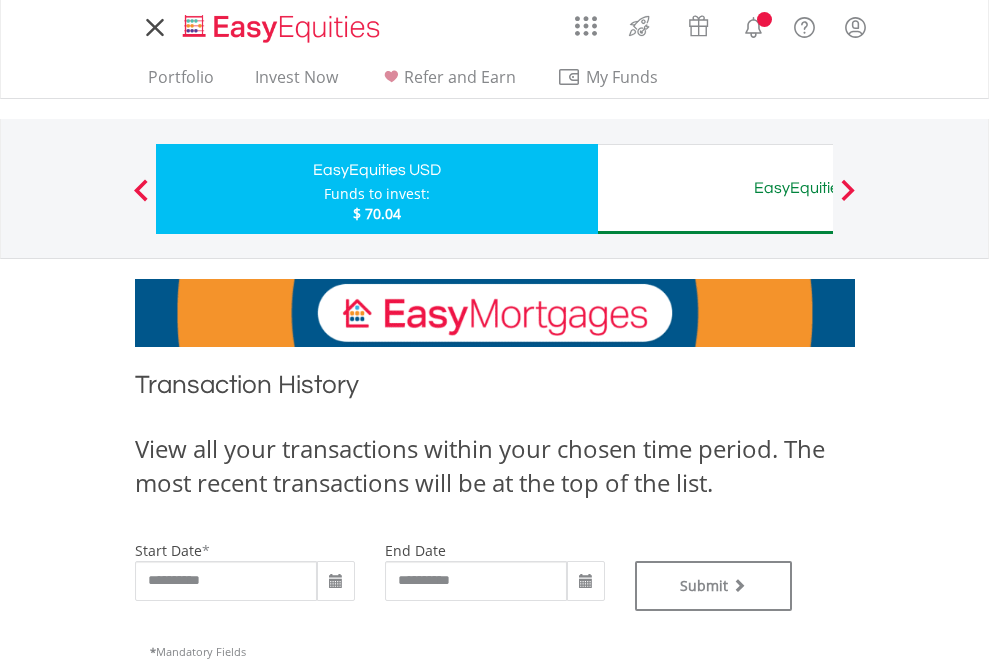 scroll, scrollTop: 0, scrollLeft: 0, axis: both 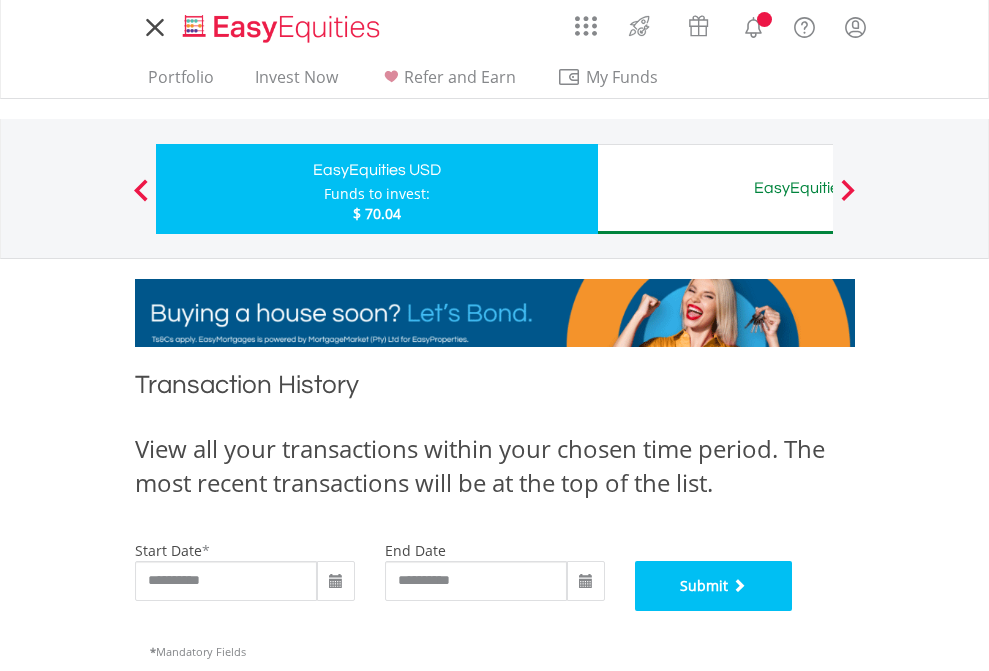 click on "Submit" at bounding box center (714, 586) 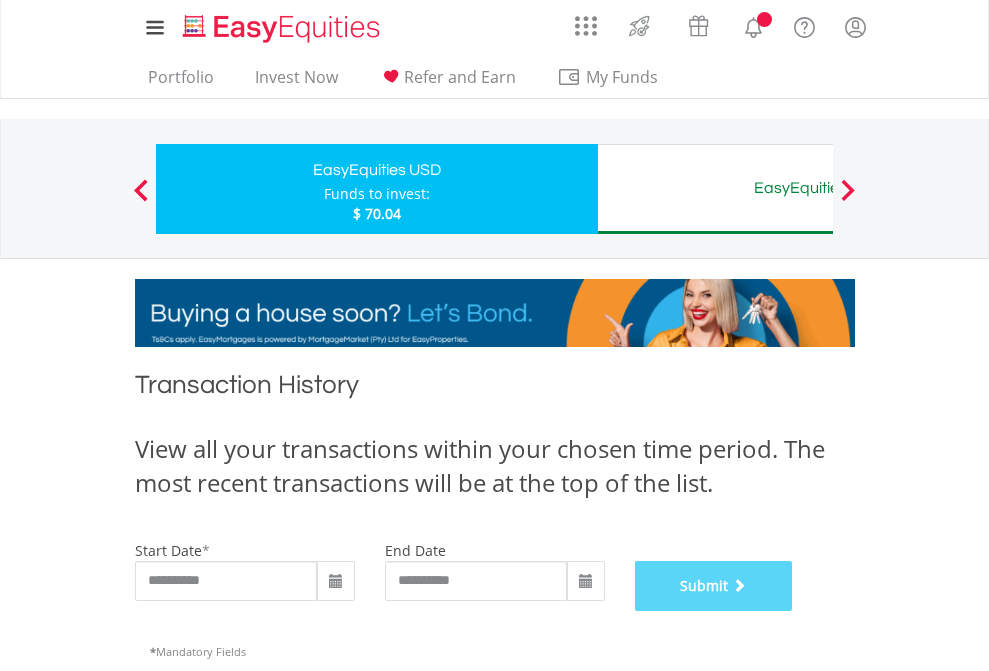 scroll, scrollTop: 811, scrollLeft: 0, axis: vertical 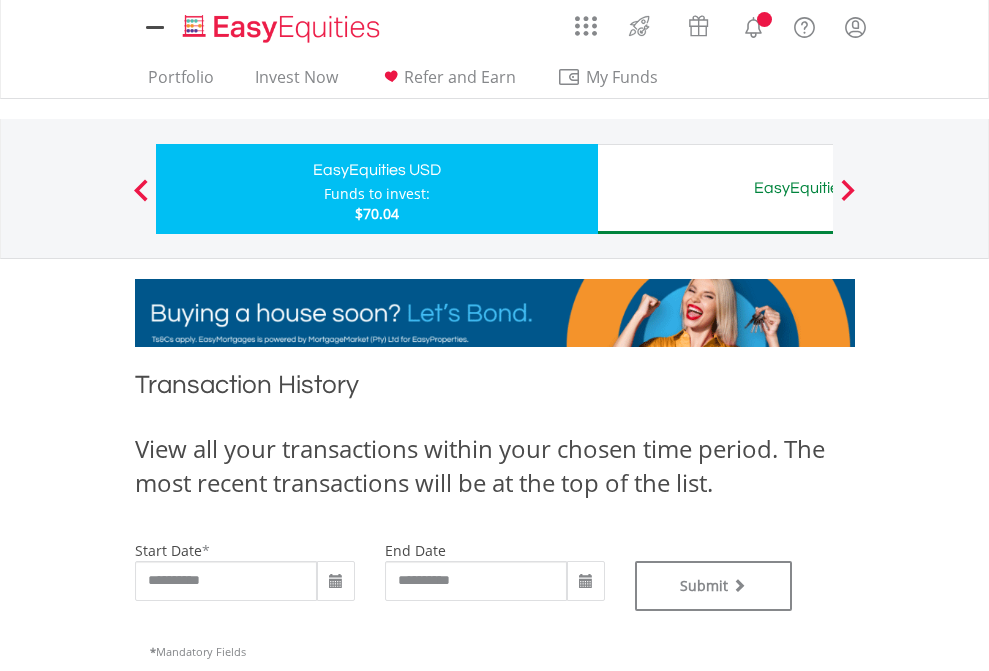 click on "EasyEquities AUD" at bounding box center [818, 188] 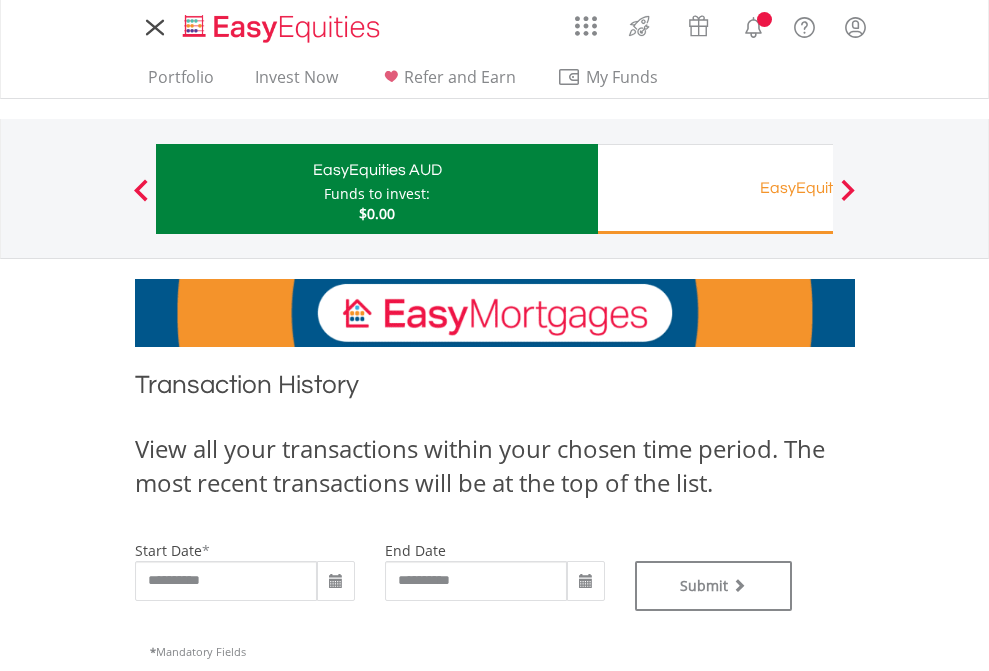 type on "**********" 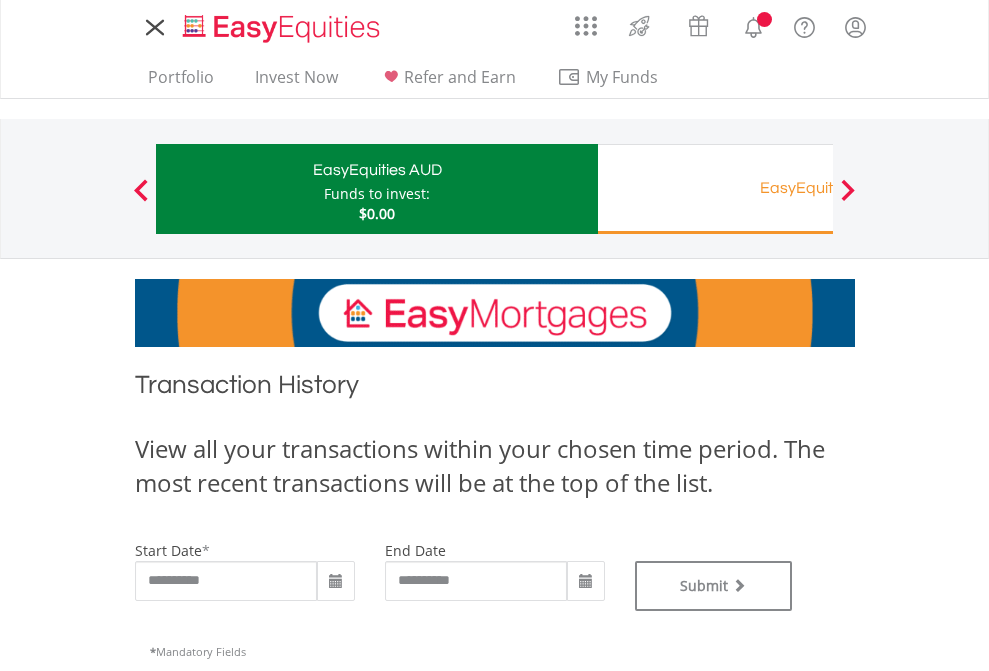 scroll, scrollTop: 0, scrollLeft: 0, axis: both 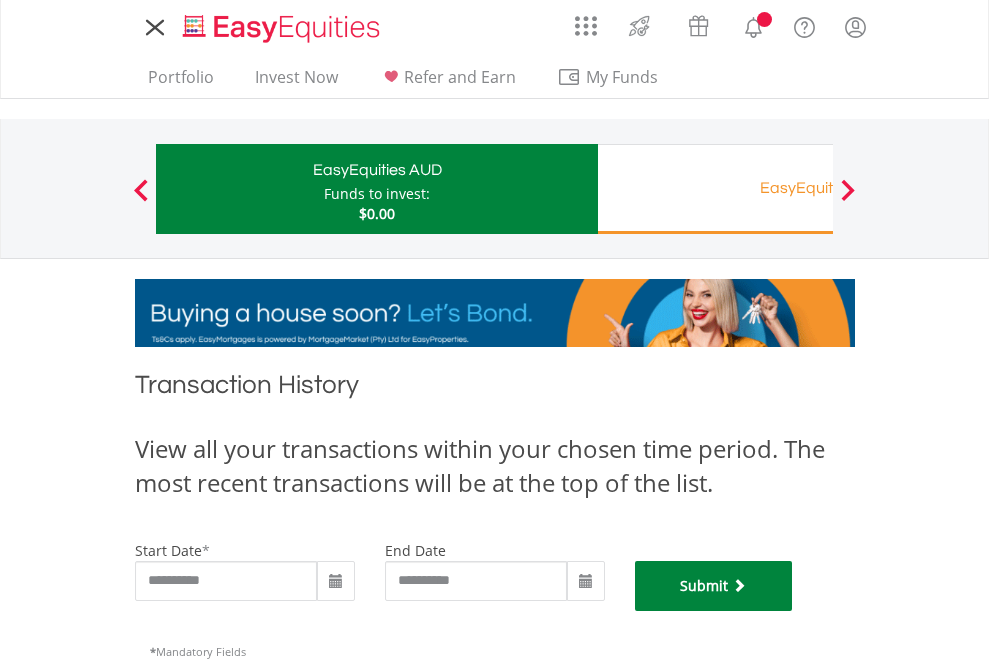 click on "Submit" at bounding box center (714, 586) 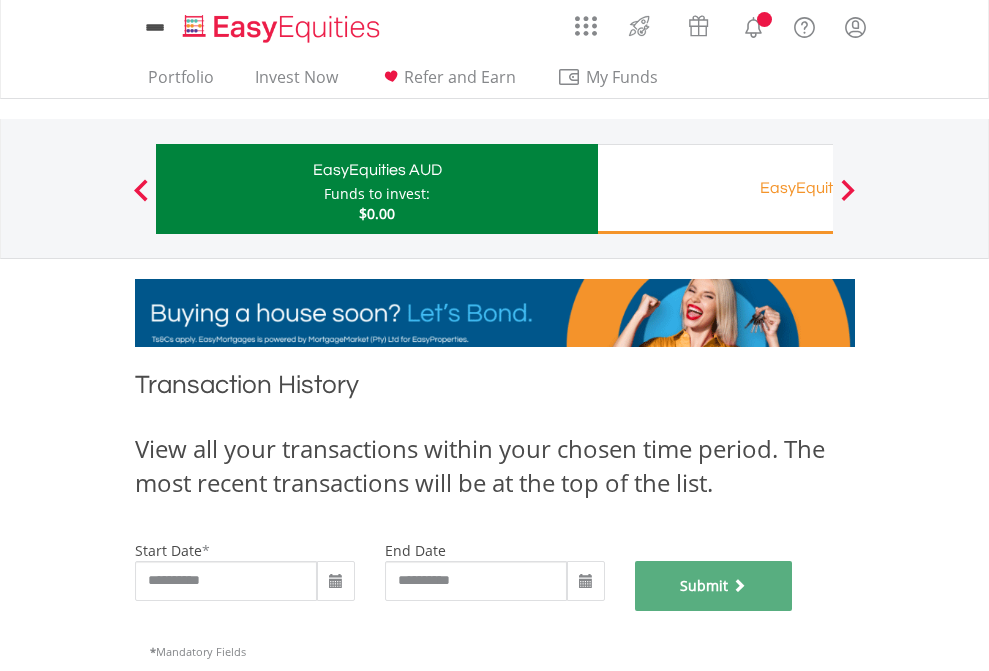 scroll, scrollTop: 811, scrollLeft: 0, axis: vertical 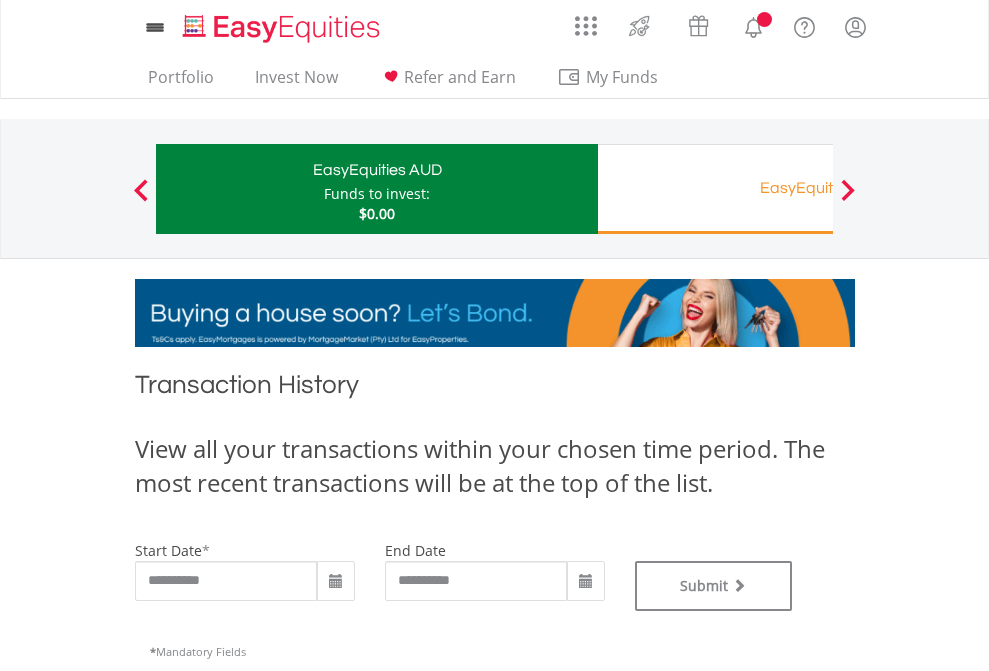 click on "EasyEquities RA" at bounding box center (818, 188) 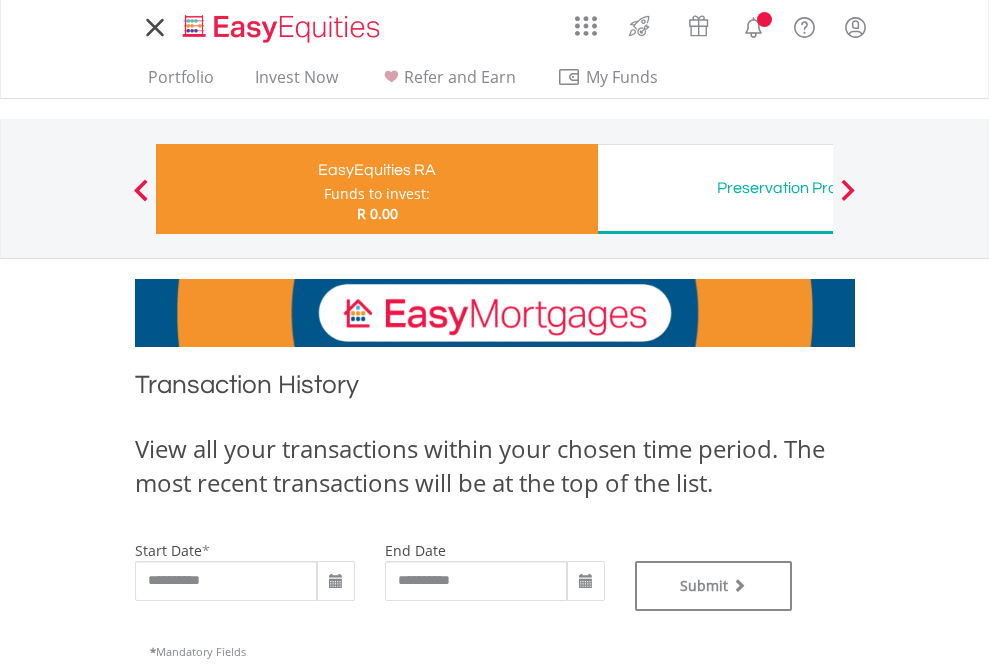 scroll, scrollTop: 0, scrollLeft: 0, axis: both 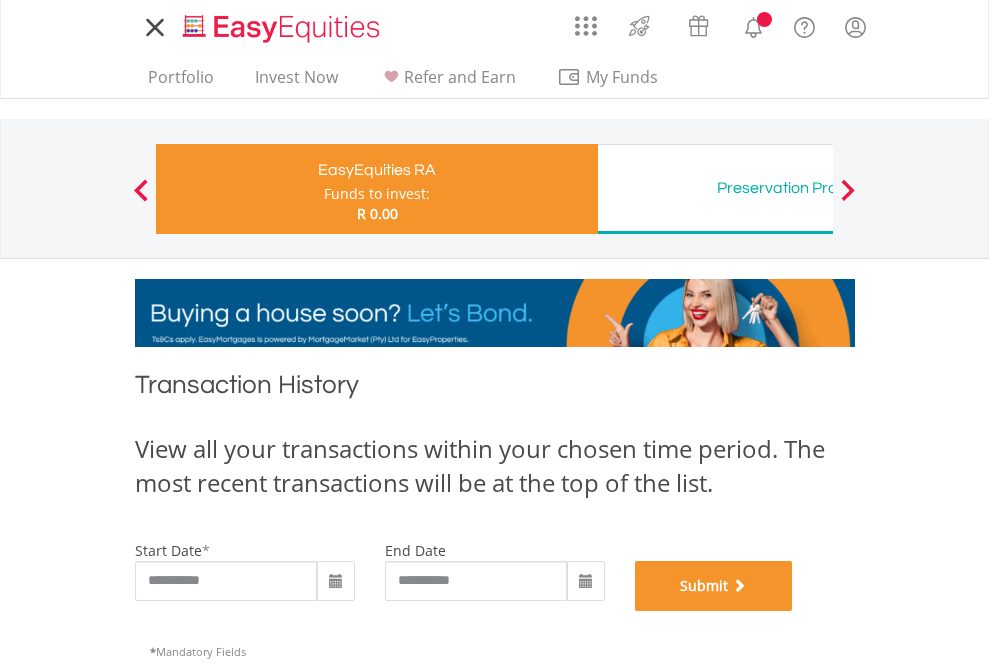 click on "Submit" at bounding box center (714, 586) 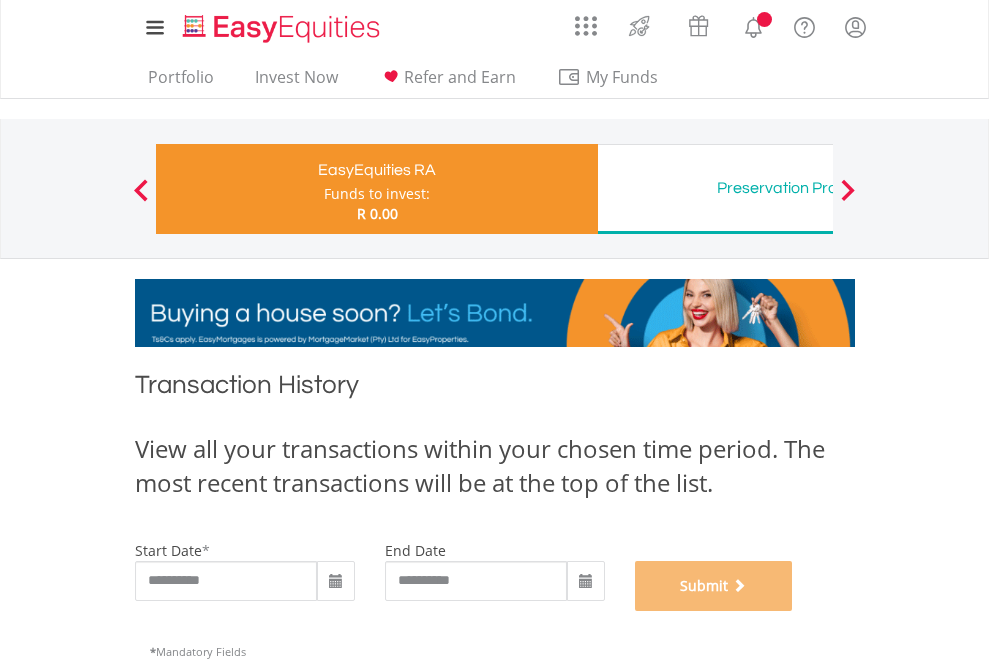 scroll, scrollTop: 811, scrollLeft: 0, axis: vertical 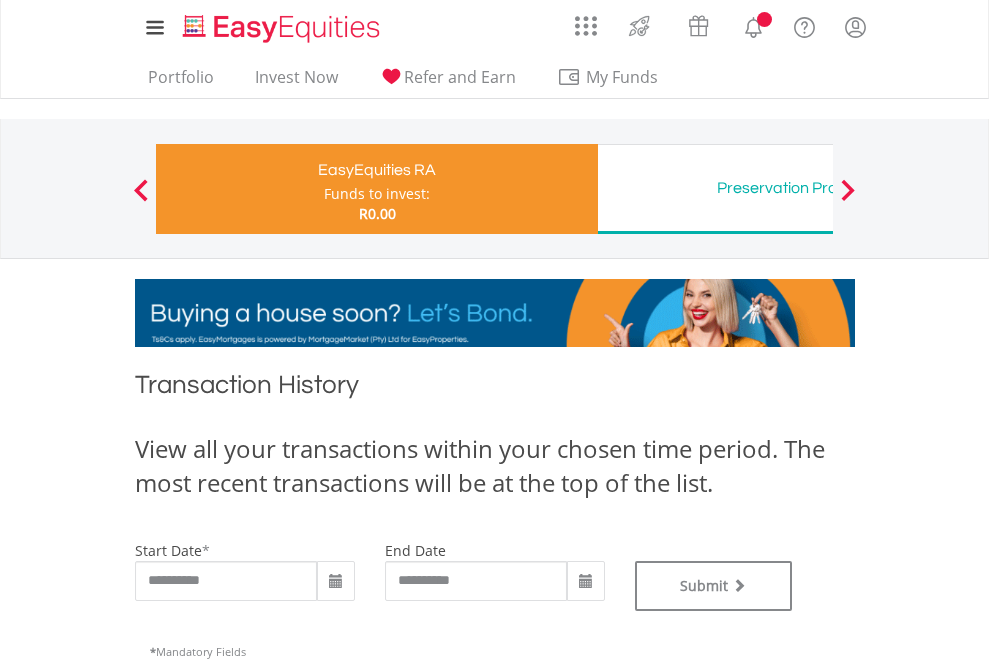 click on "Preservation Provident Fund" at bounding box center (818, 188) 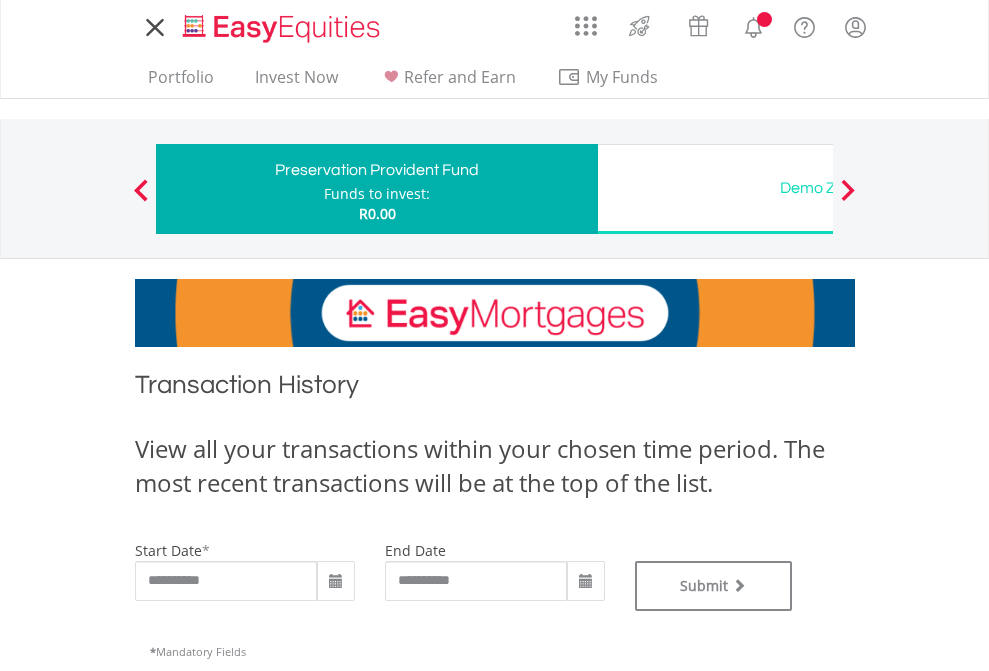 scroll, scrollTop: 0, scrollLeft: 0, axis: both 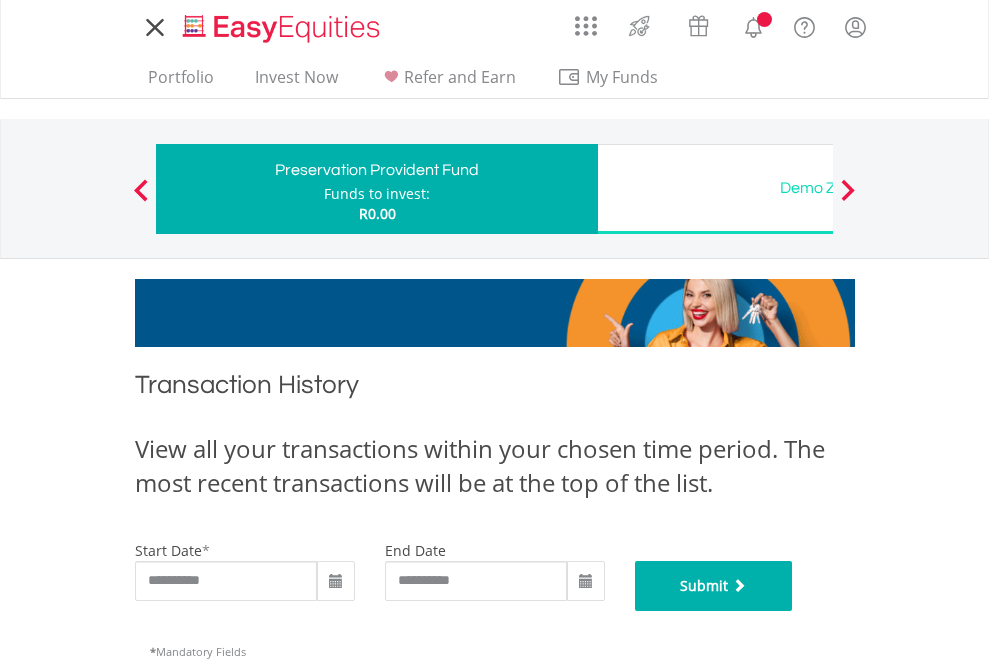 click on "Submit" at bounding box center [714, 586] 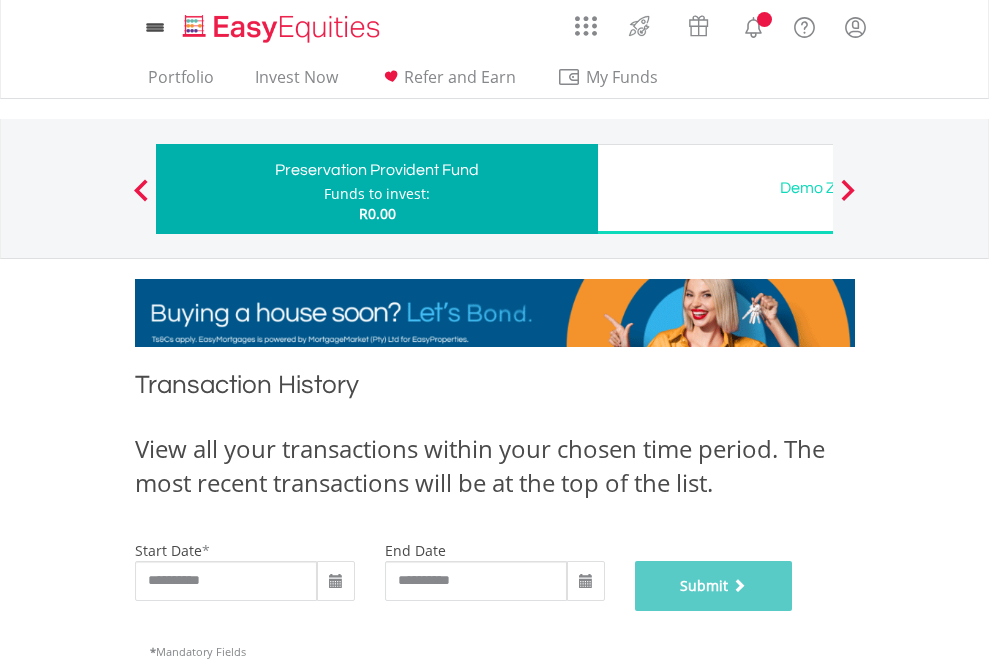 scroll, scrollTop: 811, scrollLeft: 0, axis: vertical 